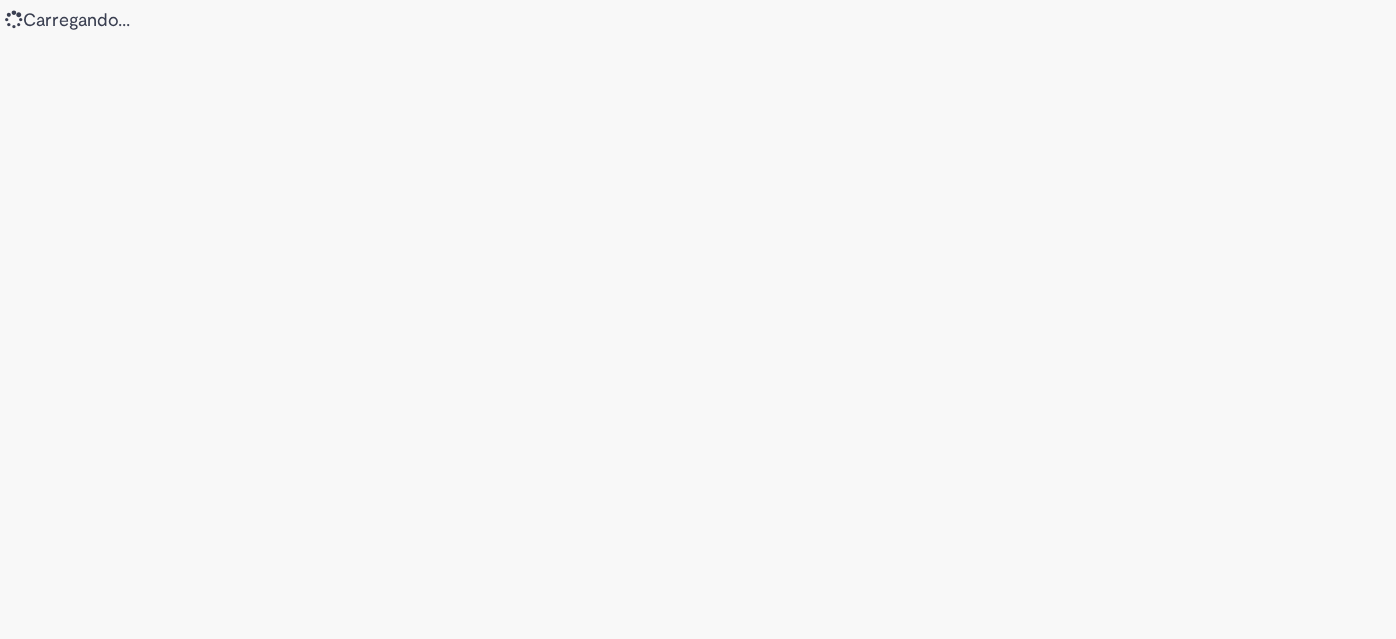 scroll, scrollTop: 0, scrollLeft: 0, axis: both 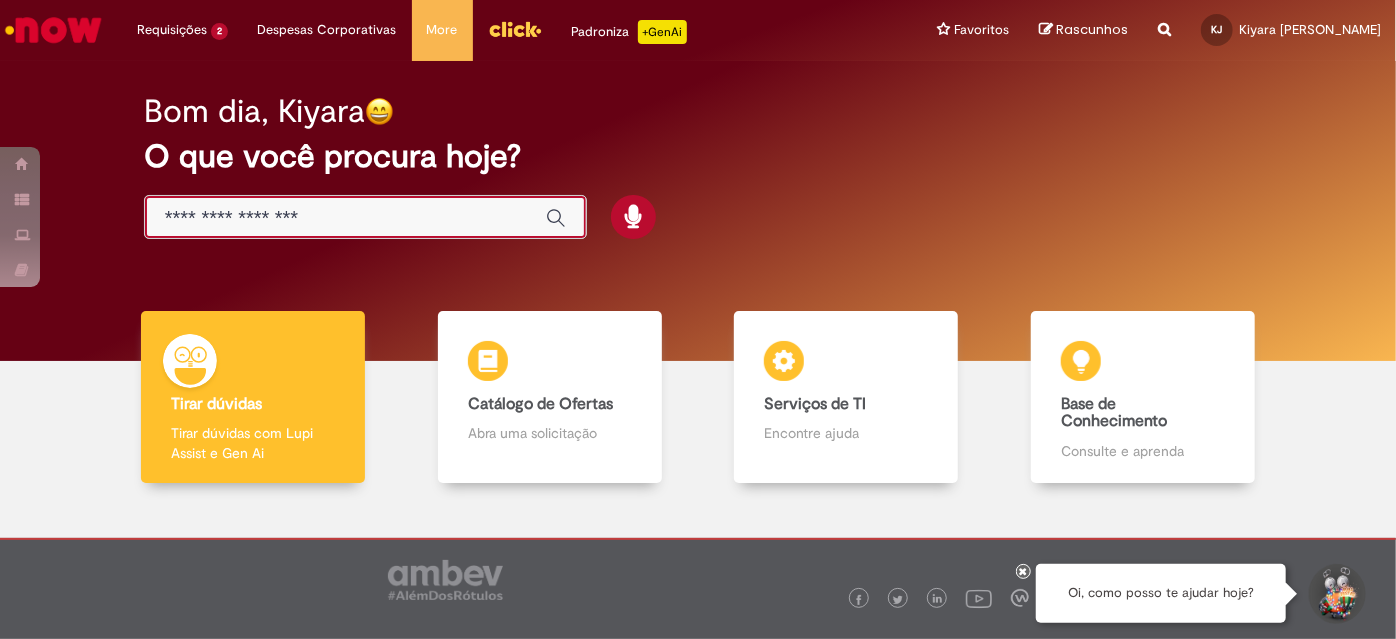 click at bounding box center (345, 218) 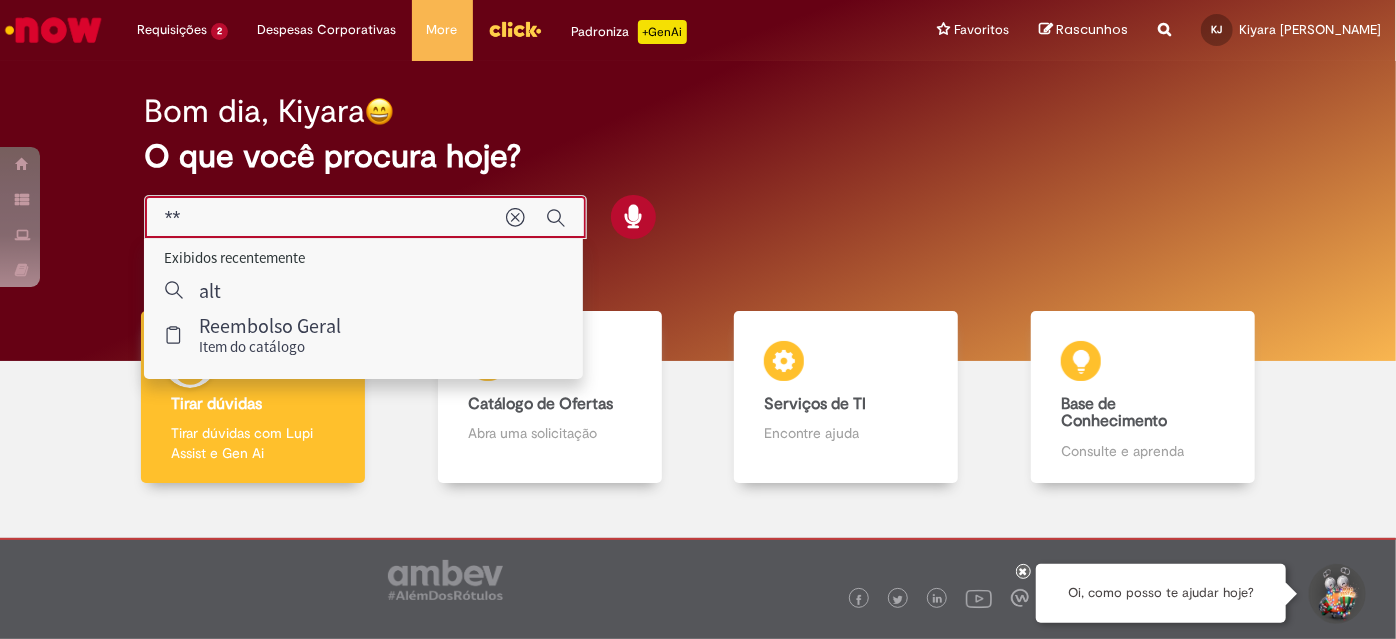 type on "*" 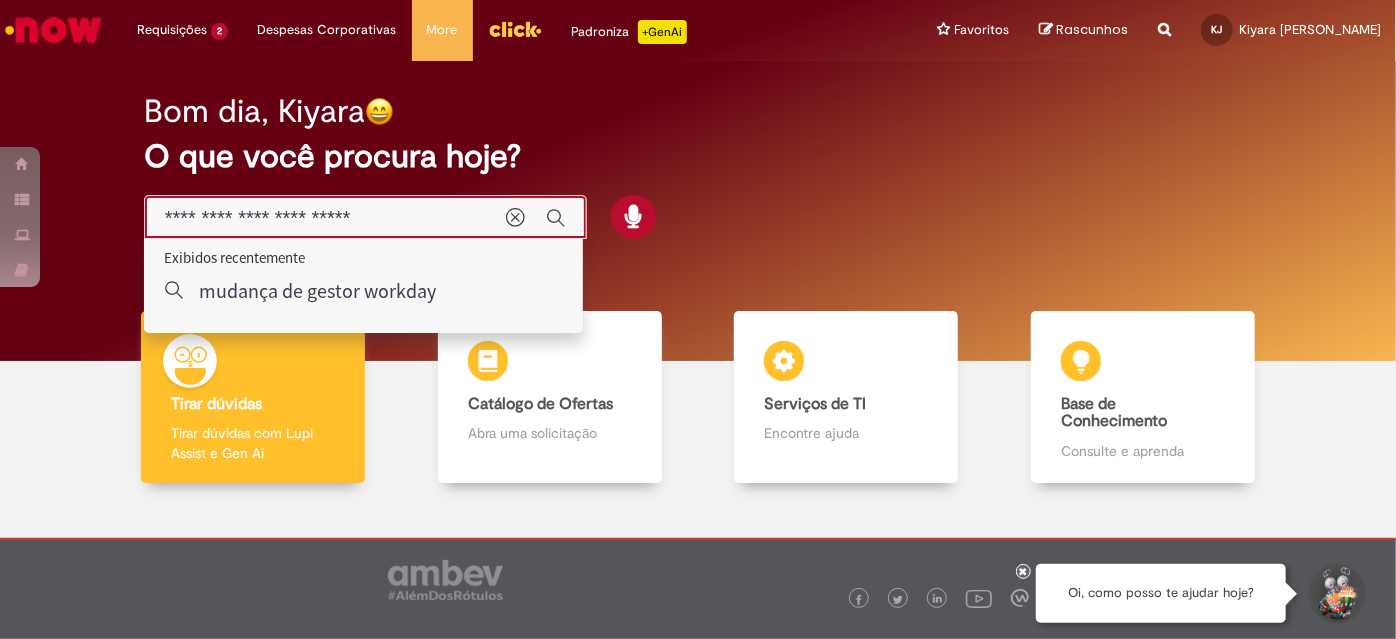 type on "**********" 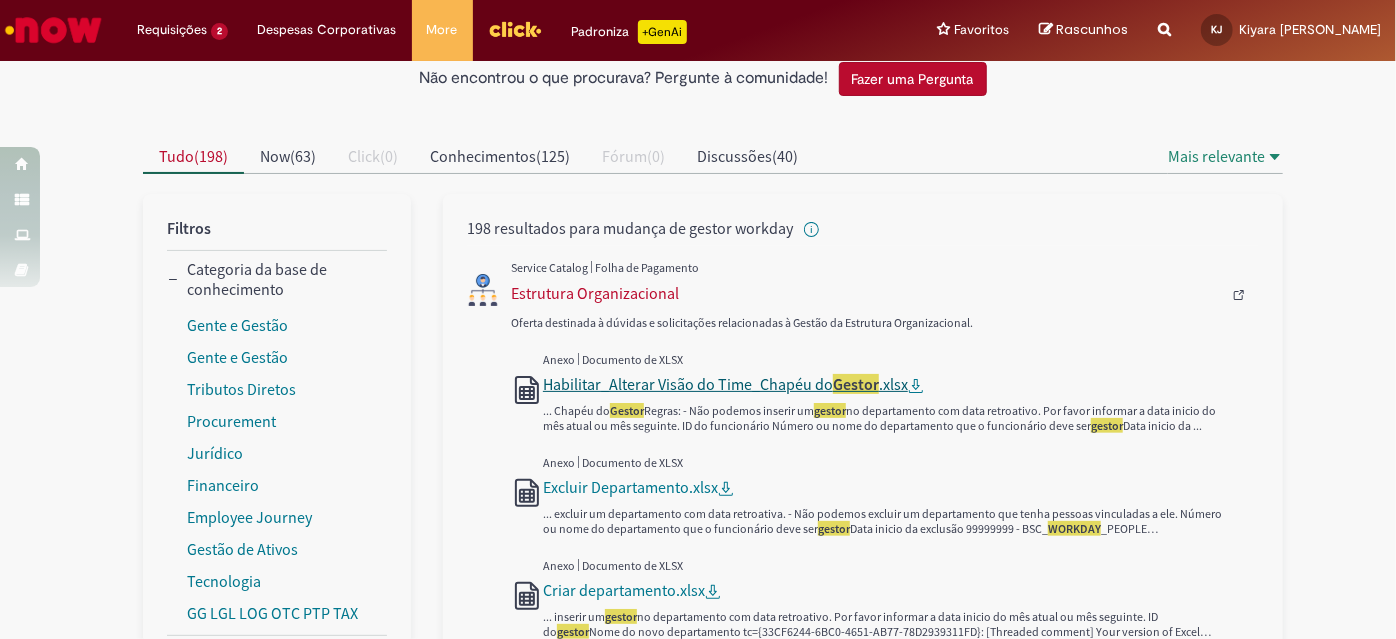 scroll, scrollTop: 120, scrollLeft: 0, axis: vertical 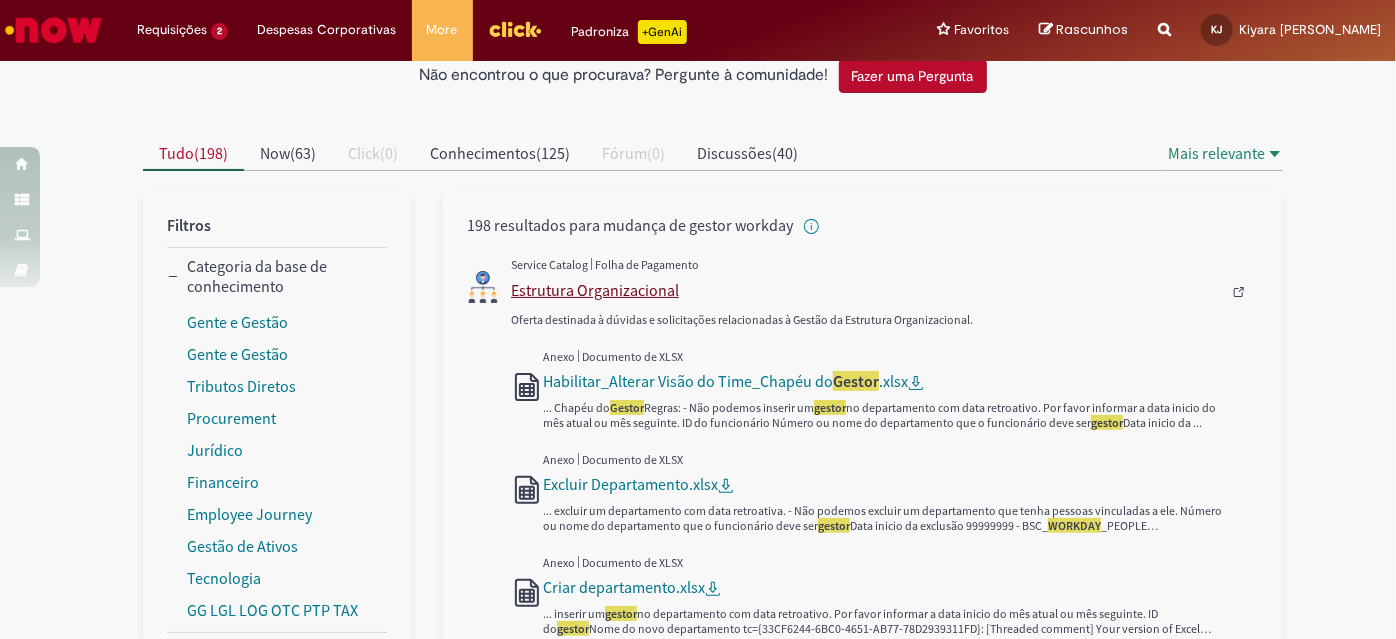 click on "Estrutura Organizacional" at bounding box center (866, 290) 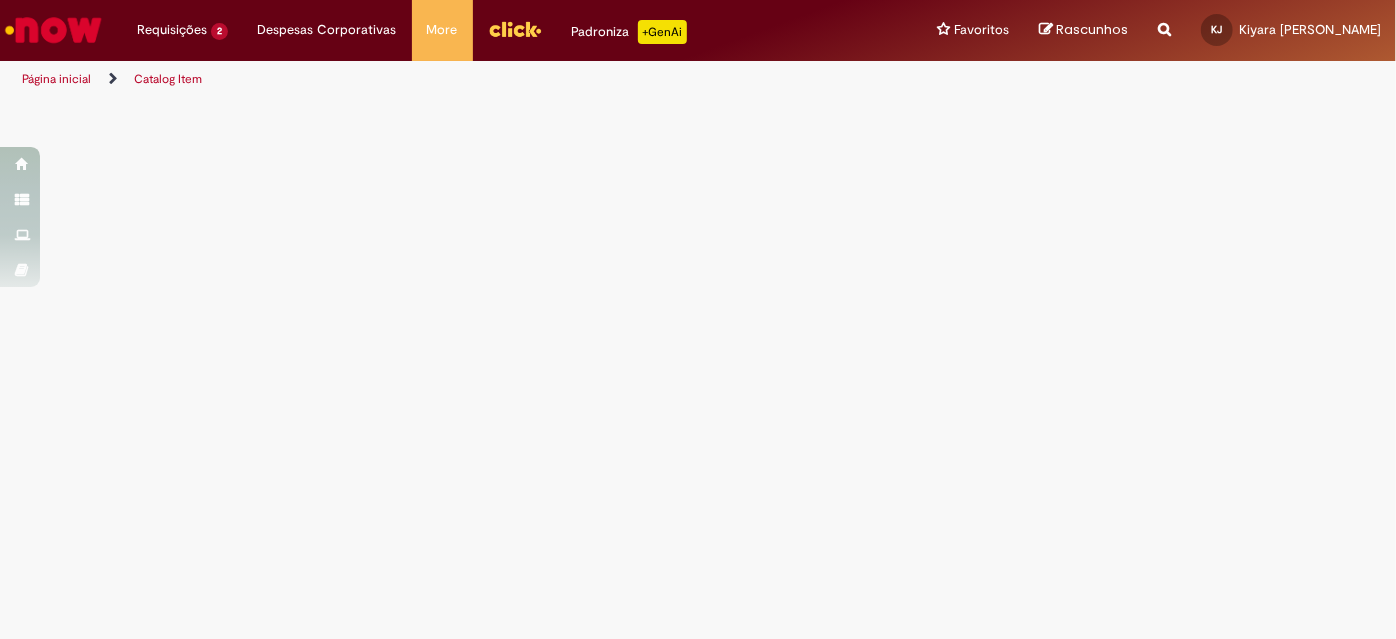 scroll, scrollTop: 0, scrollLeft: 0, axis: both 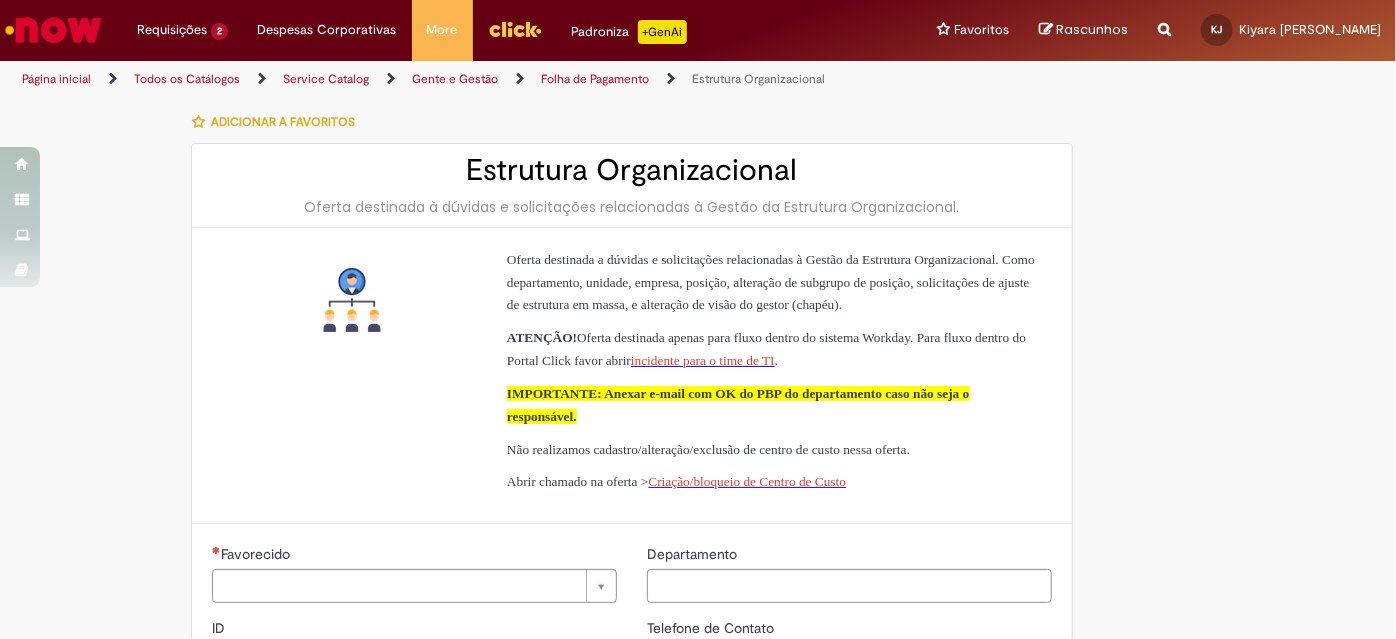 type on "********" 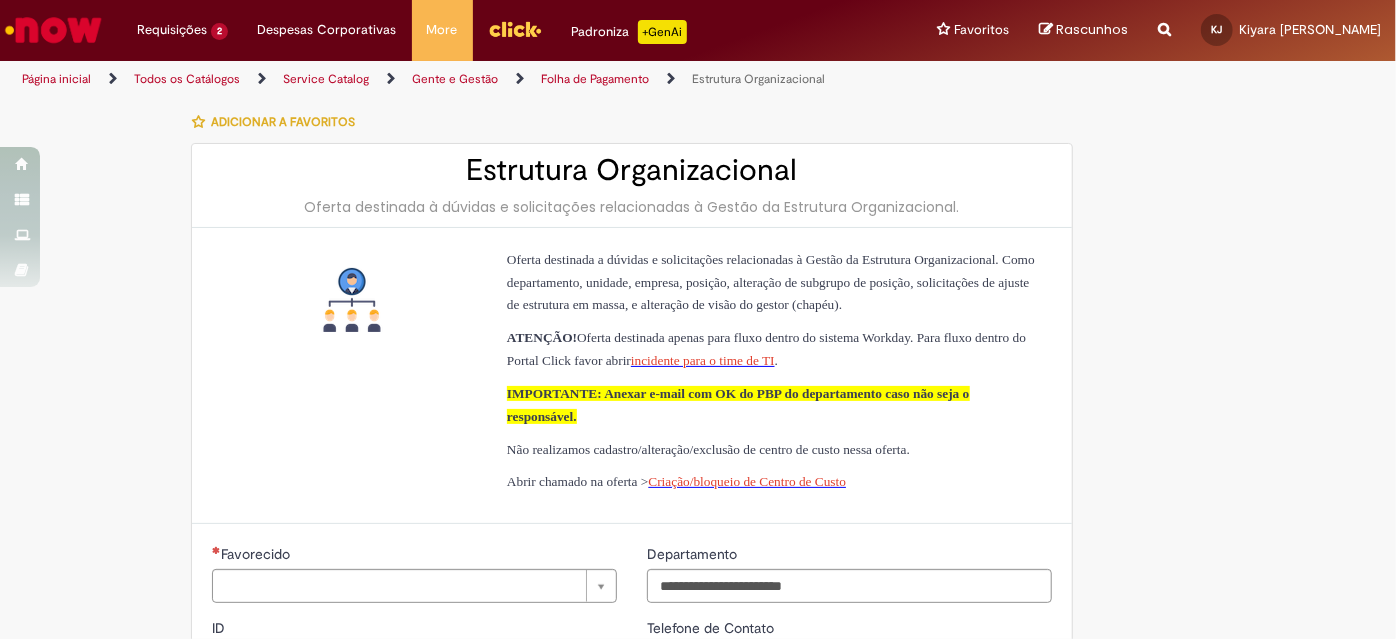 type on "**********" 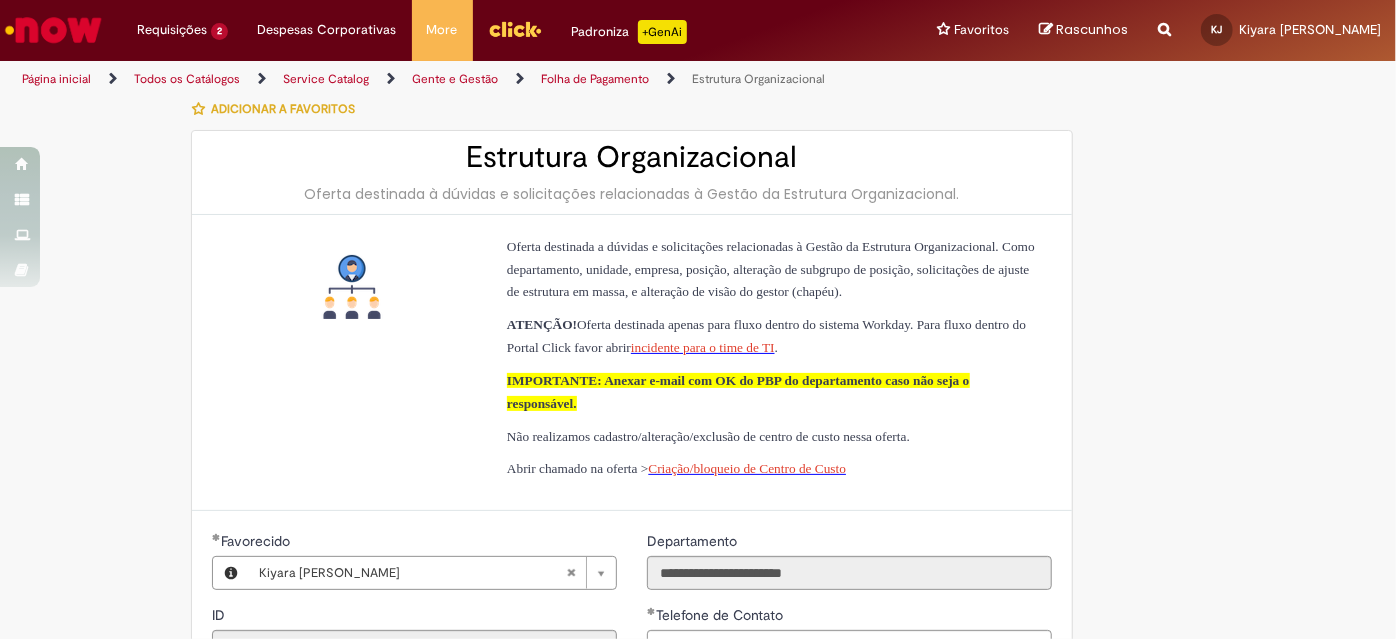 scroll, scrollTop: 0, scrollLeft: 0, axis: both 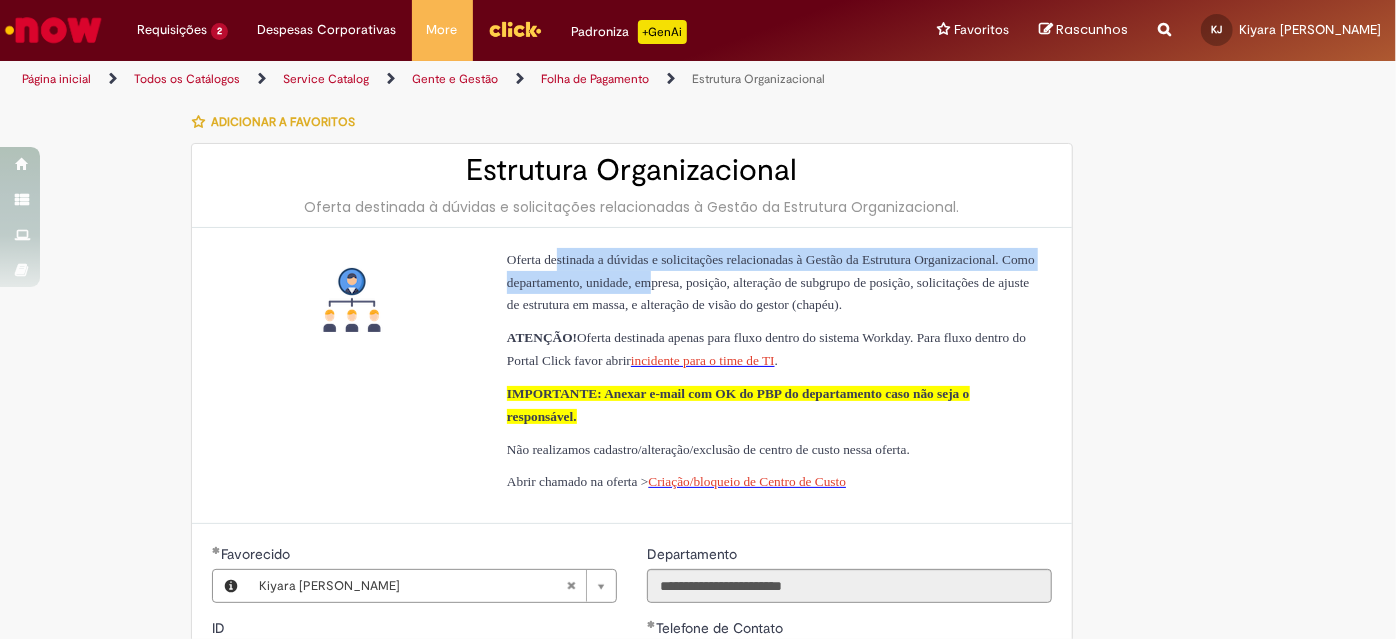 drag, startPoint x: 564, startPoint y: 256, endPoint x: 838, endPoint y: 288, distance: 275.86227 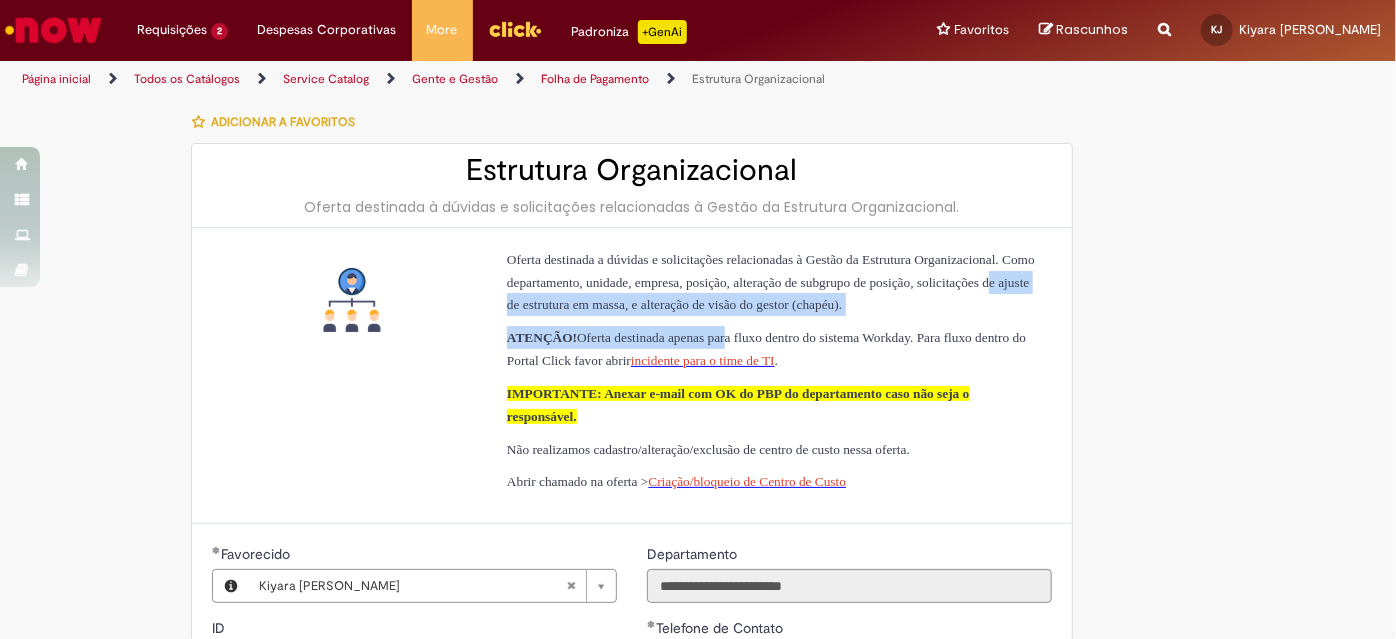 drag, startPoint x: 735, startPoint y: 305, endPoint x: 766, endPoint y: 342, distance: 48.270073 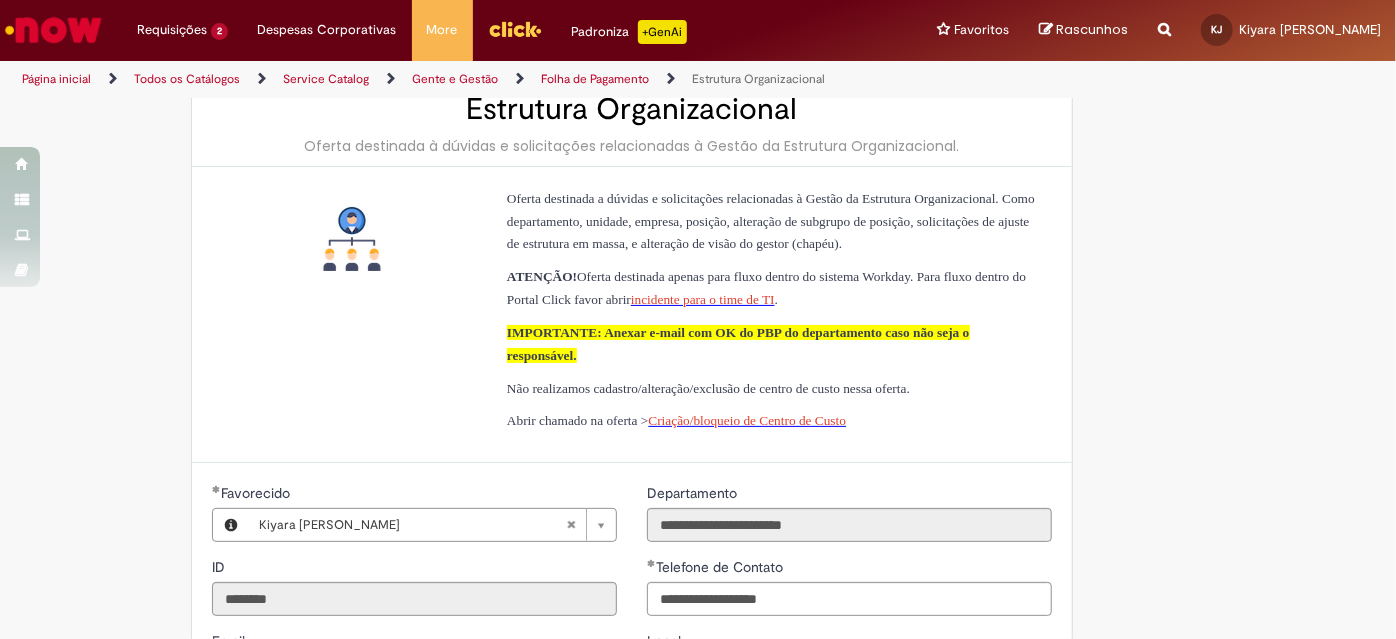scroll, scrollTop: 61, scrollLeft: 0, axis: vertical 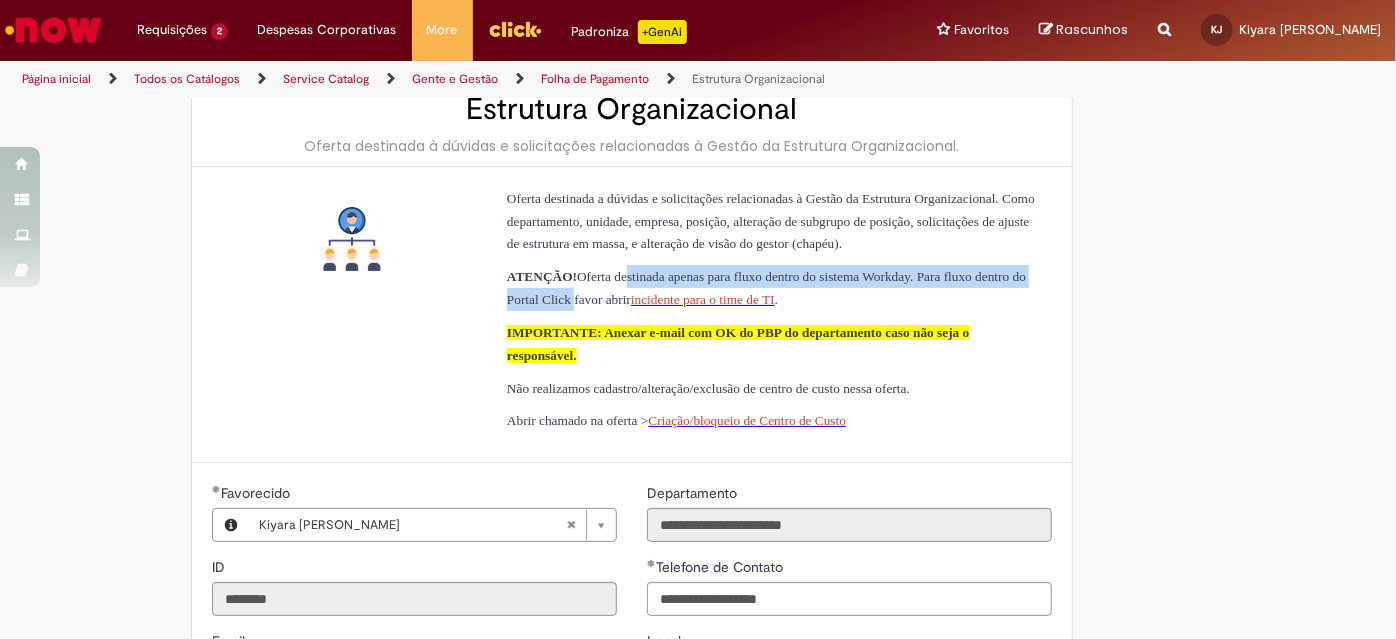 drag, startPoint x: 637, startPoint y: 295, endPoint x: 715, endPoint y: 329, distance: 85.08819 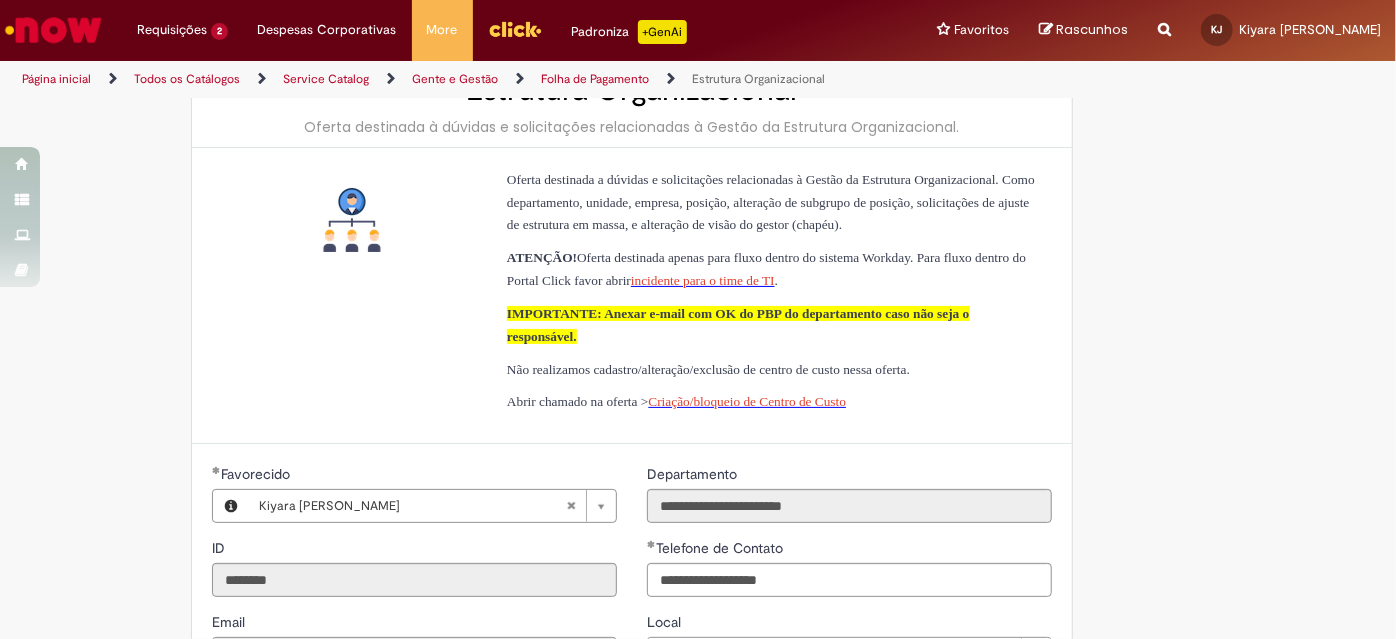 scroll, scrollTop: 82, scrollLeft: 0, axis: vertical 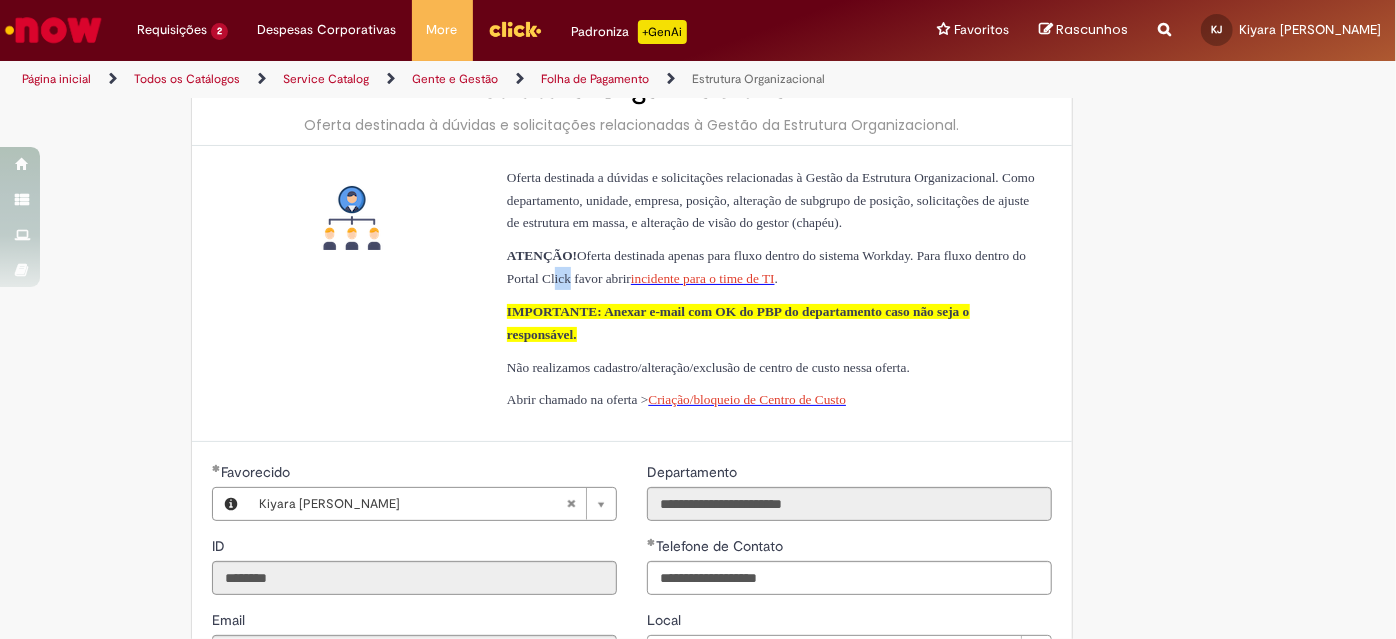 drag, startPoint x: 691, startPoint y: 301, endPoint x: 712, endPoint y: 303, distance: 21.095022 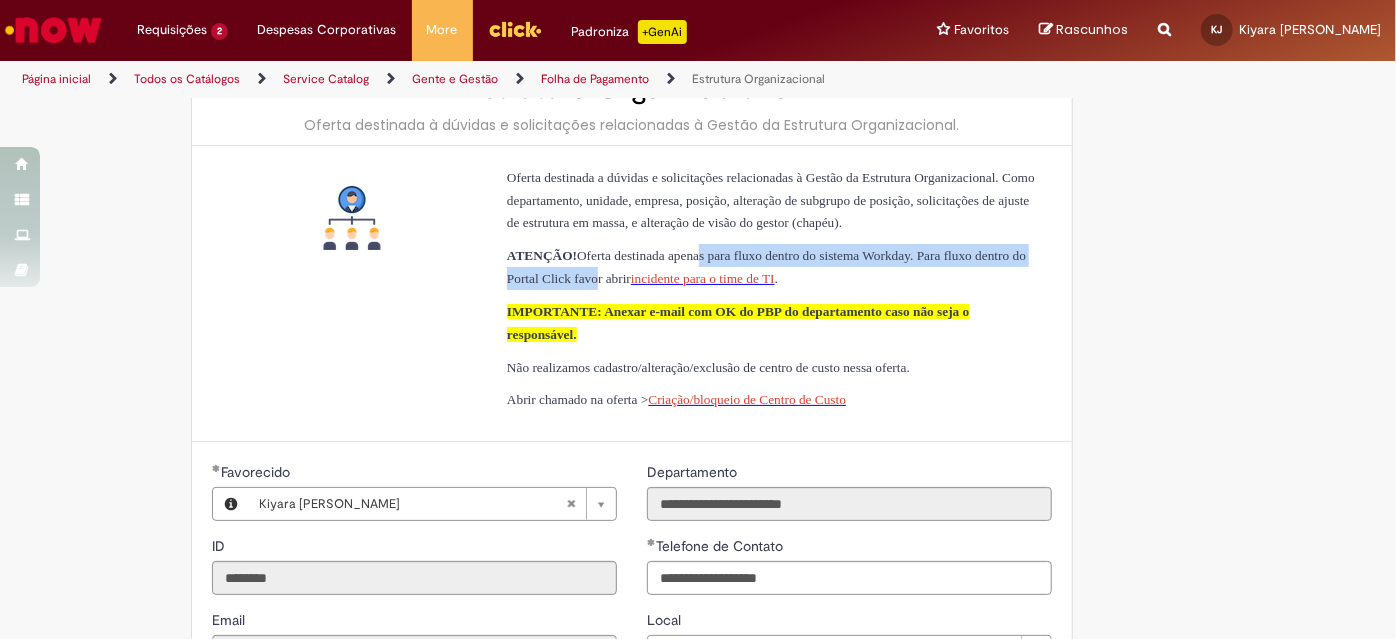 drag, startPoint x: 733, startPoint y: 277, endPoint x: 738, endPoint y: 295, distance: 18.681541 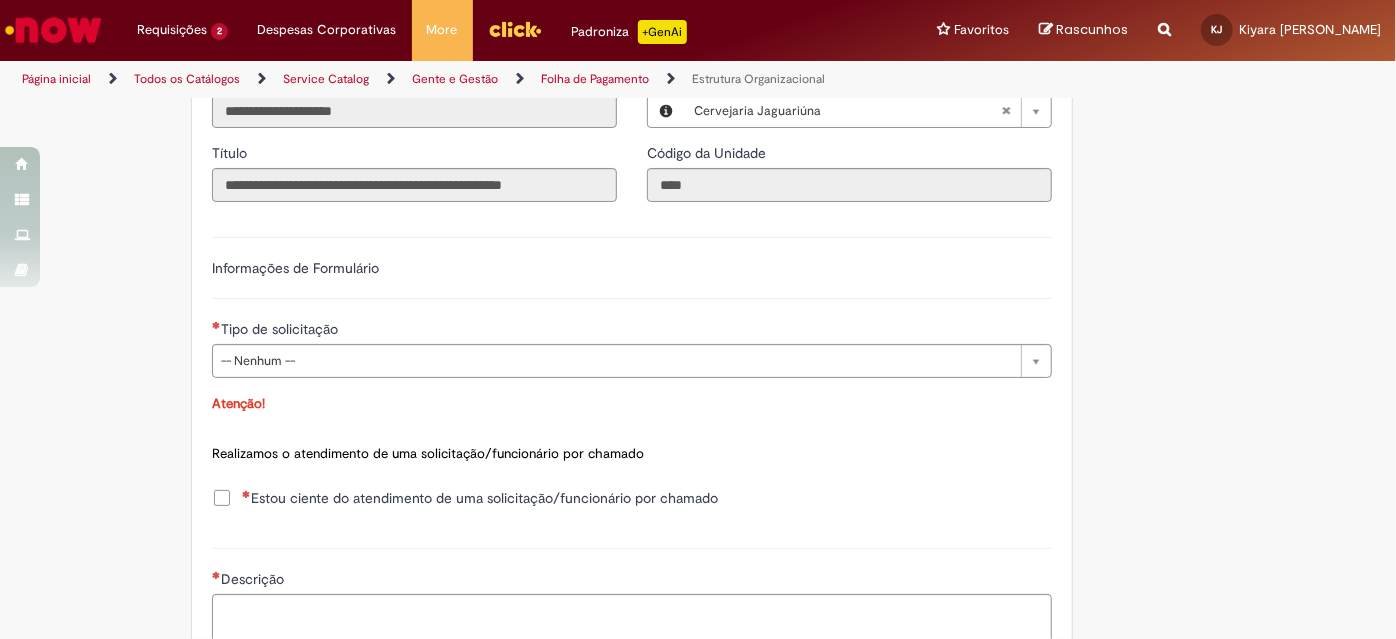 scroll, scrollTop: 626, scrollLeft: 0, axis: vertical 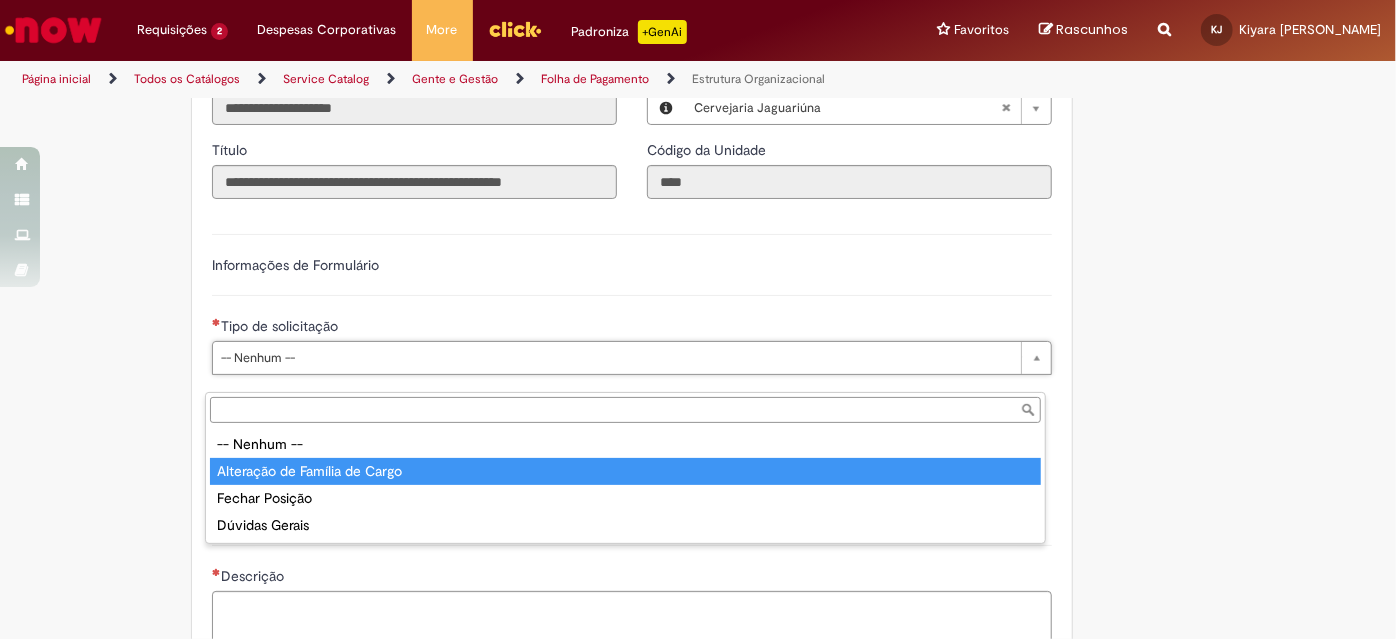 type on "**********" 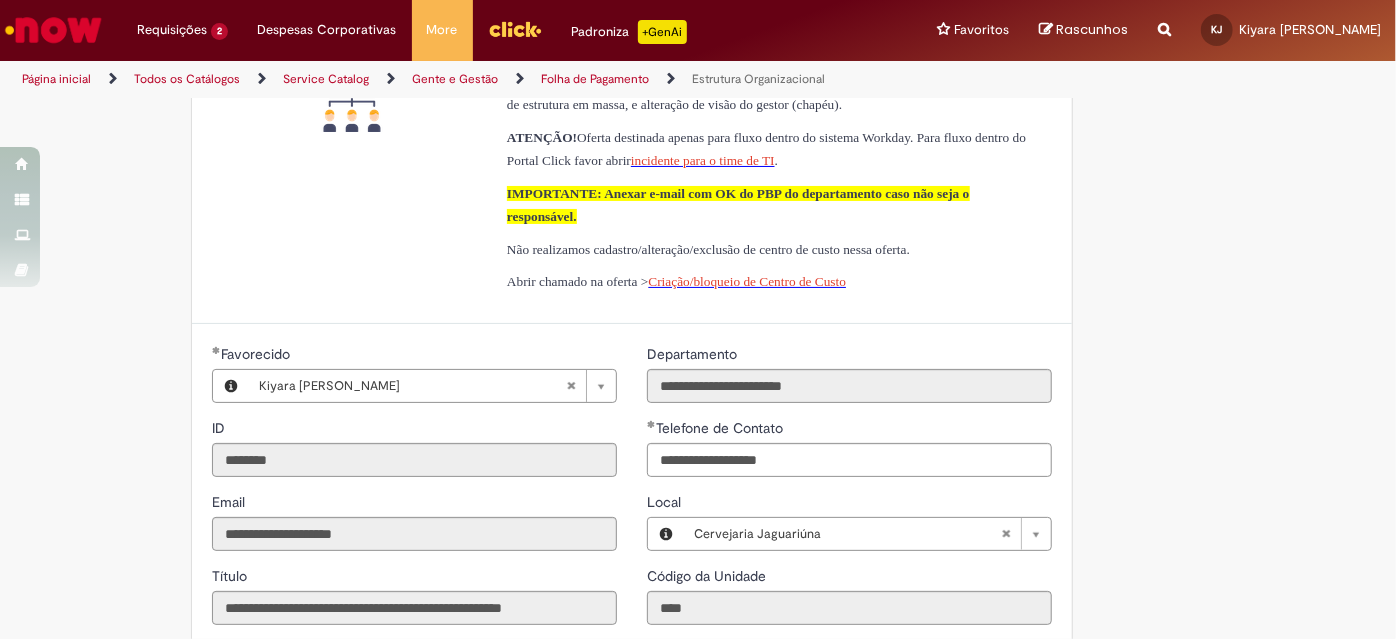 scroll, scrollTop: 0, scrollLeft: 0, axis: both 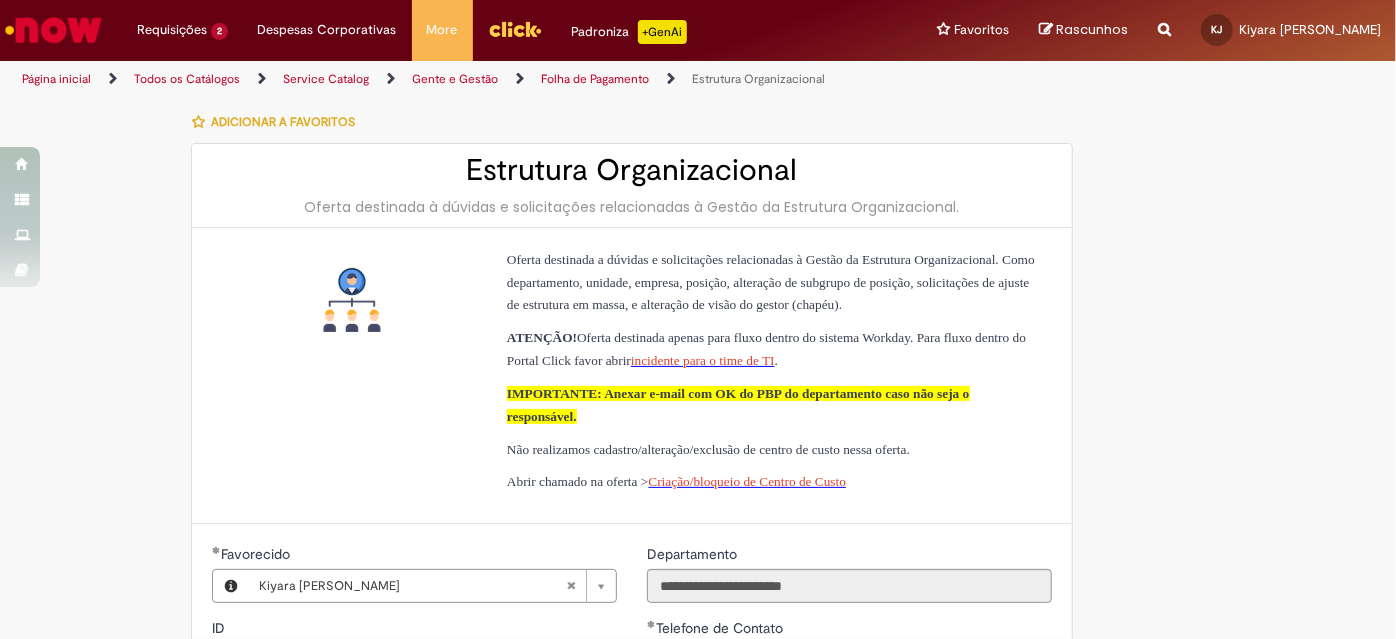 drag, startPoint x: 588, startPoint y: 466, endPoint x: 688, endPoint y: 492, distance: 103.32473 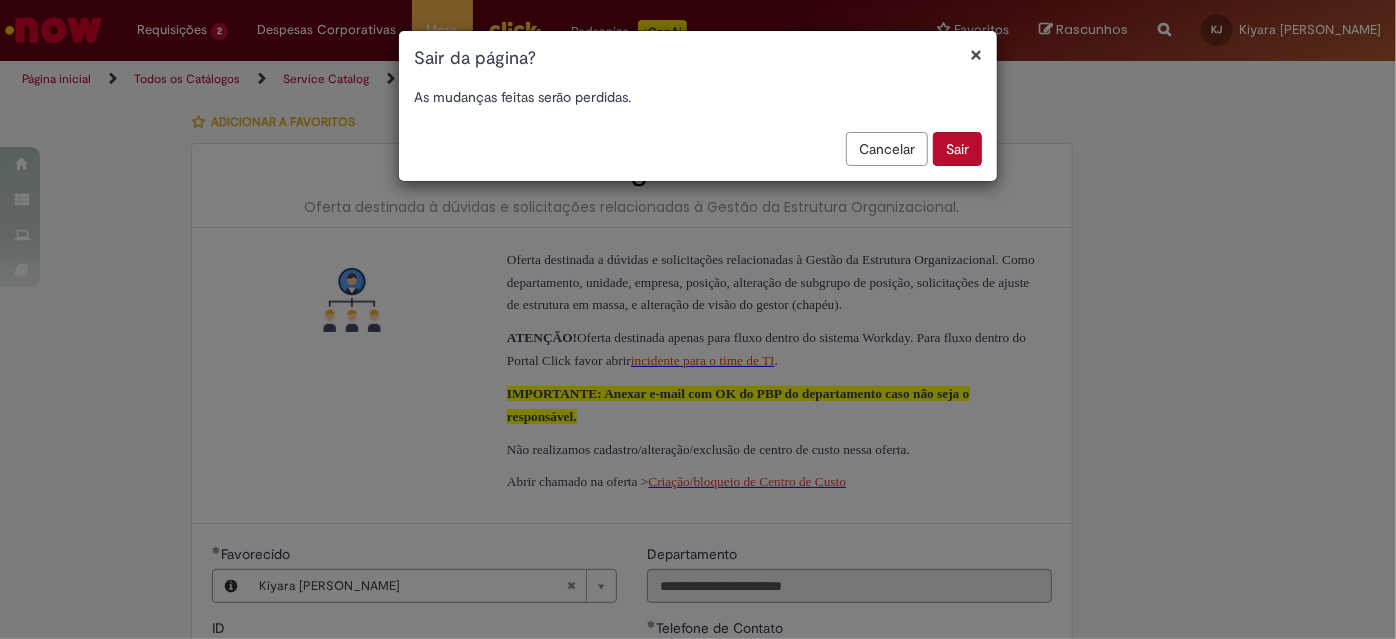 click on "Sair" at bounding box center (957, 149) 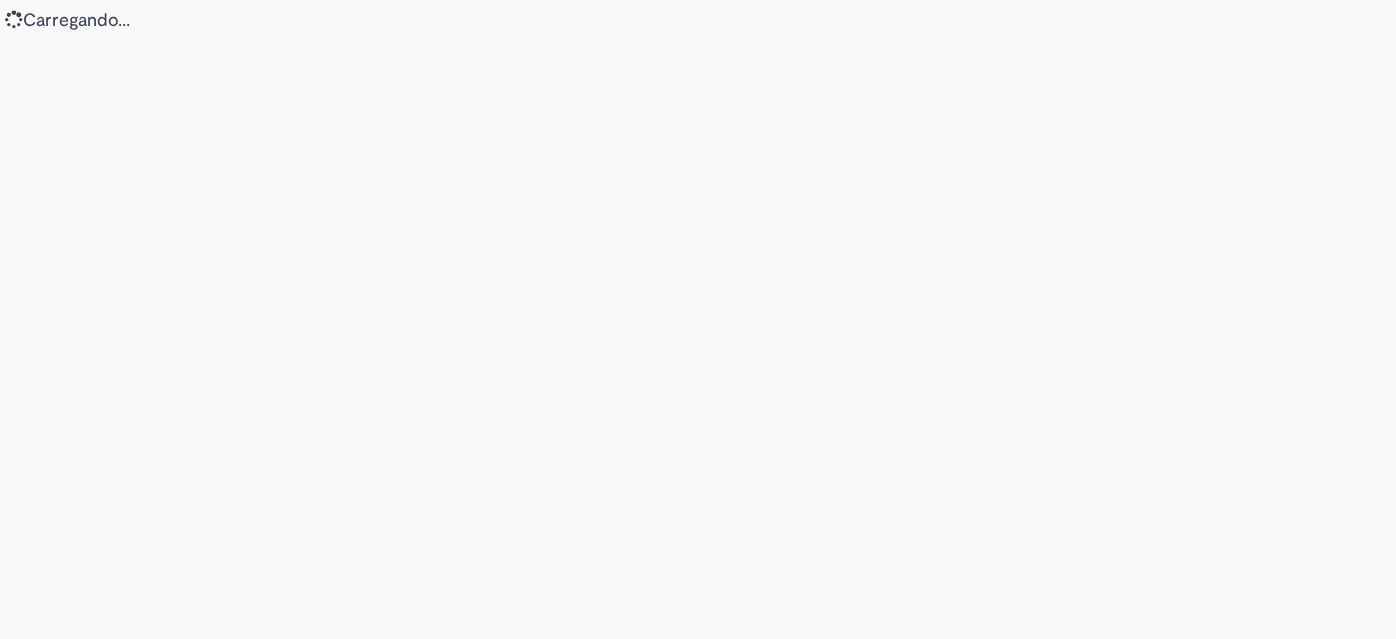 scroll, scrollTop: 0, scrollLeft: 0, axis: both 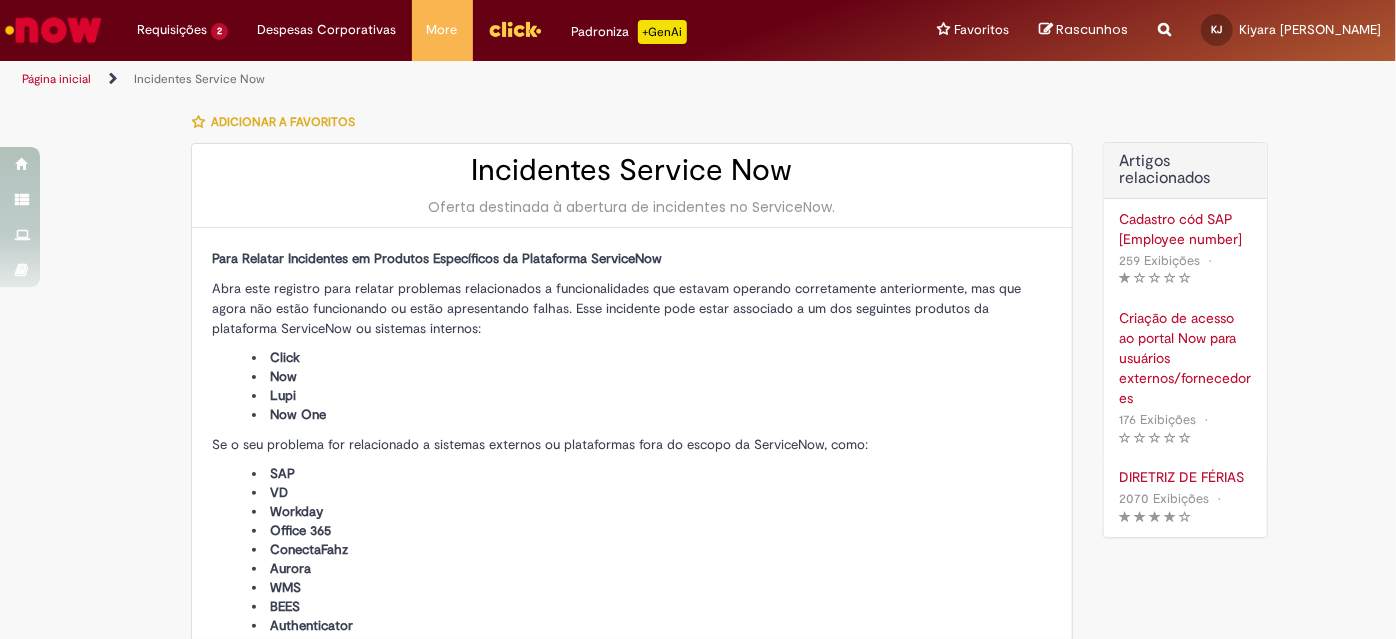 type on "**********" 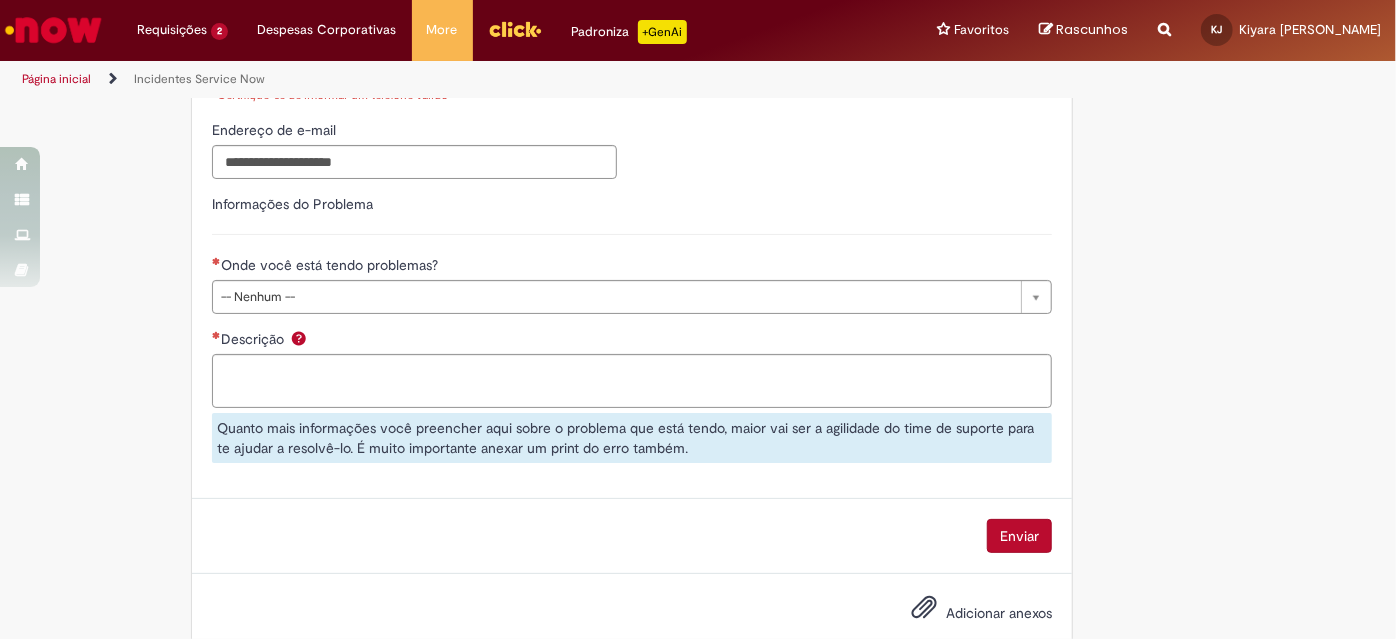 scroll, scrollTop: 888, scrollLeft: 0, axis: vertical 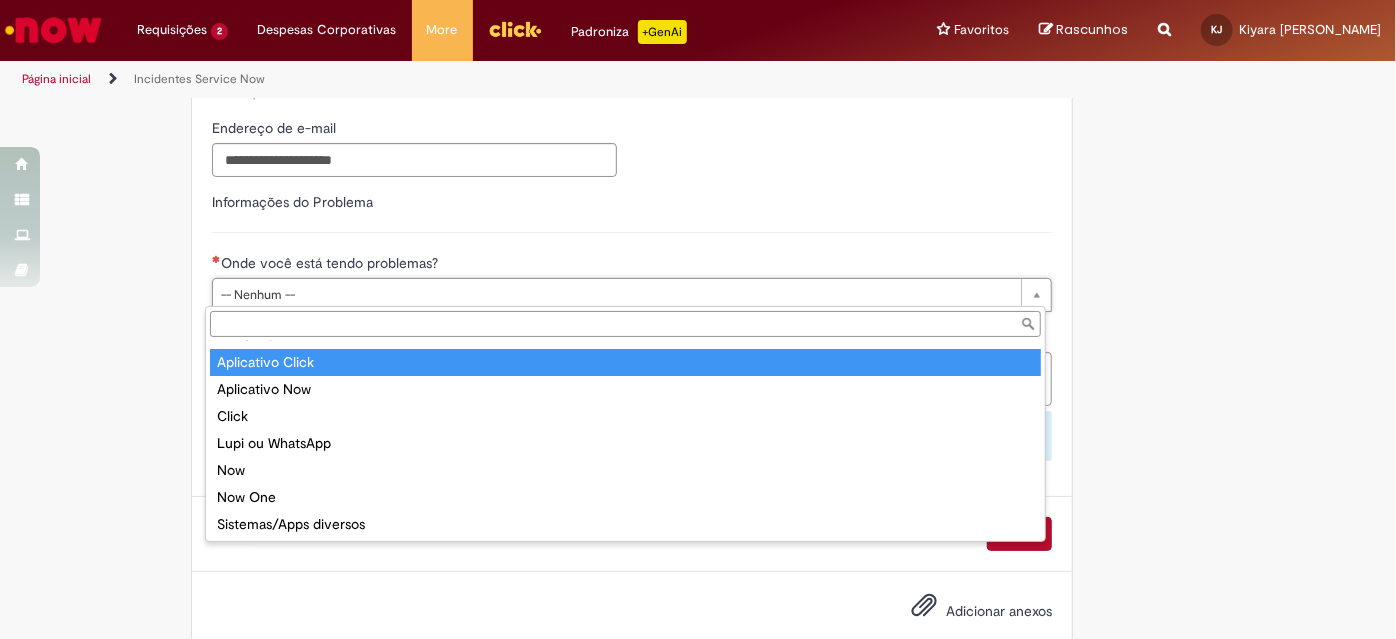 type on "**********" 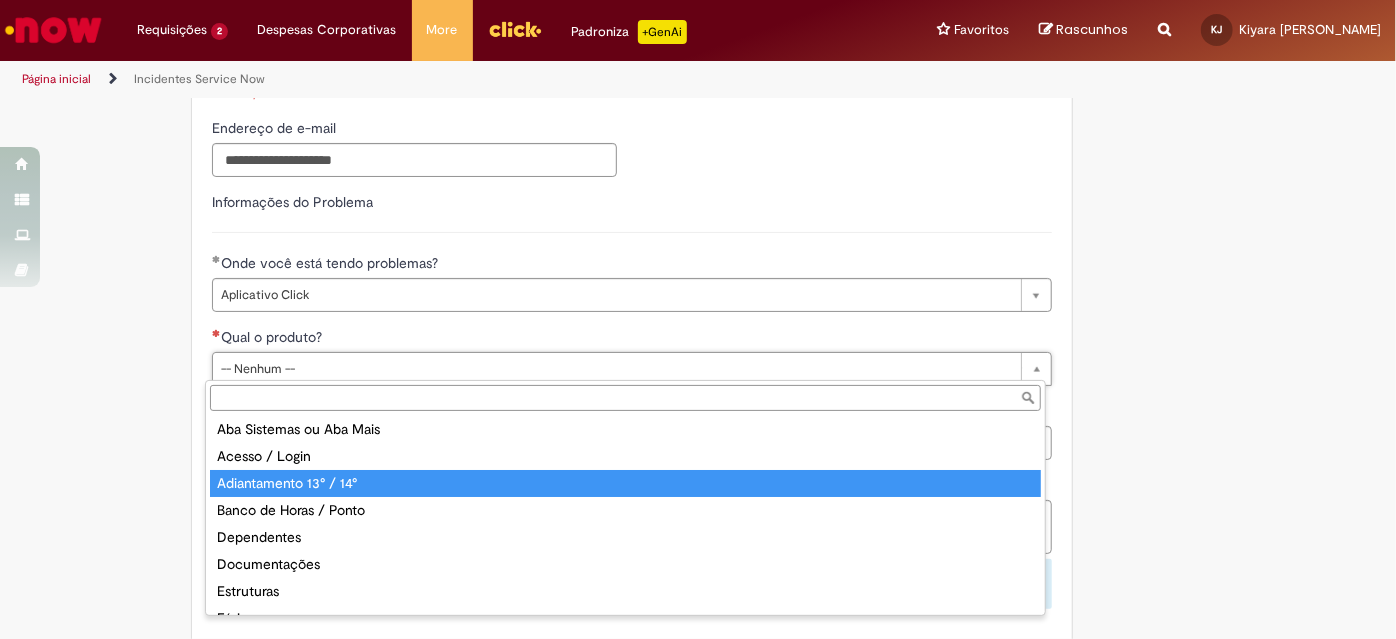 scroll, scrollTop: 0, scrollLeft: 0, axis: both 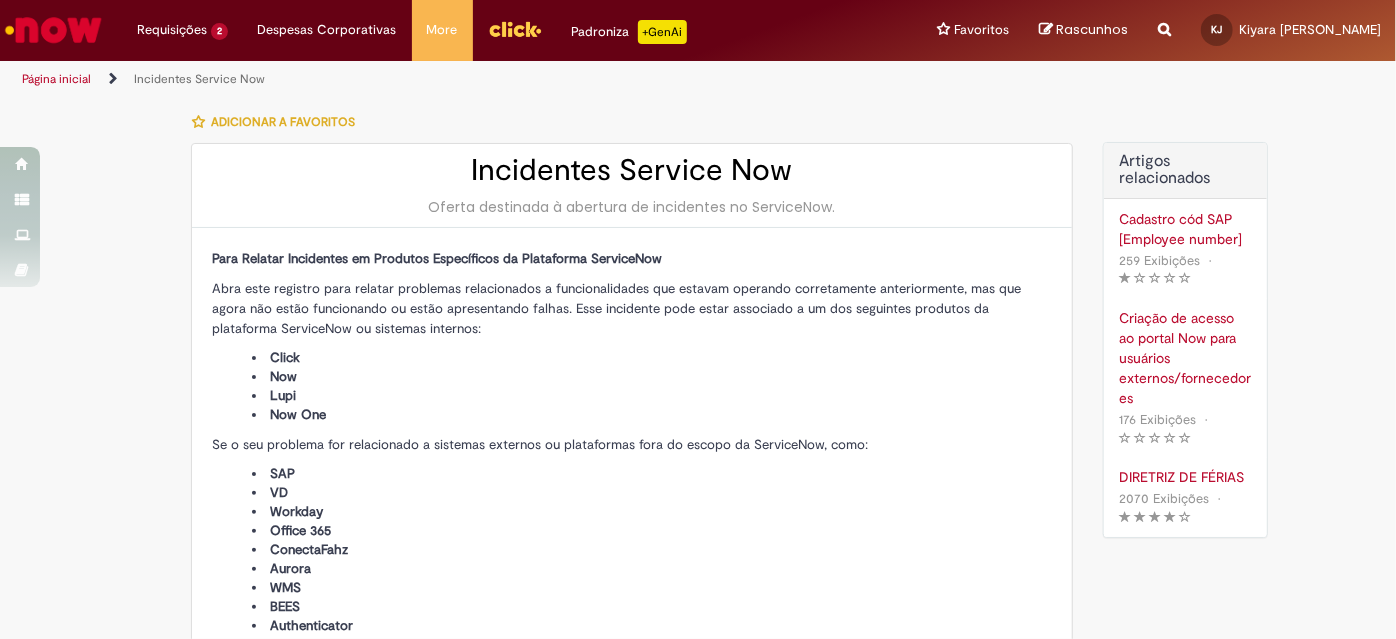 click at bounding box center [53, 30] 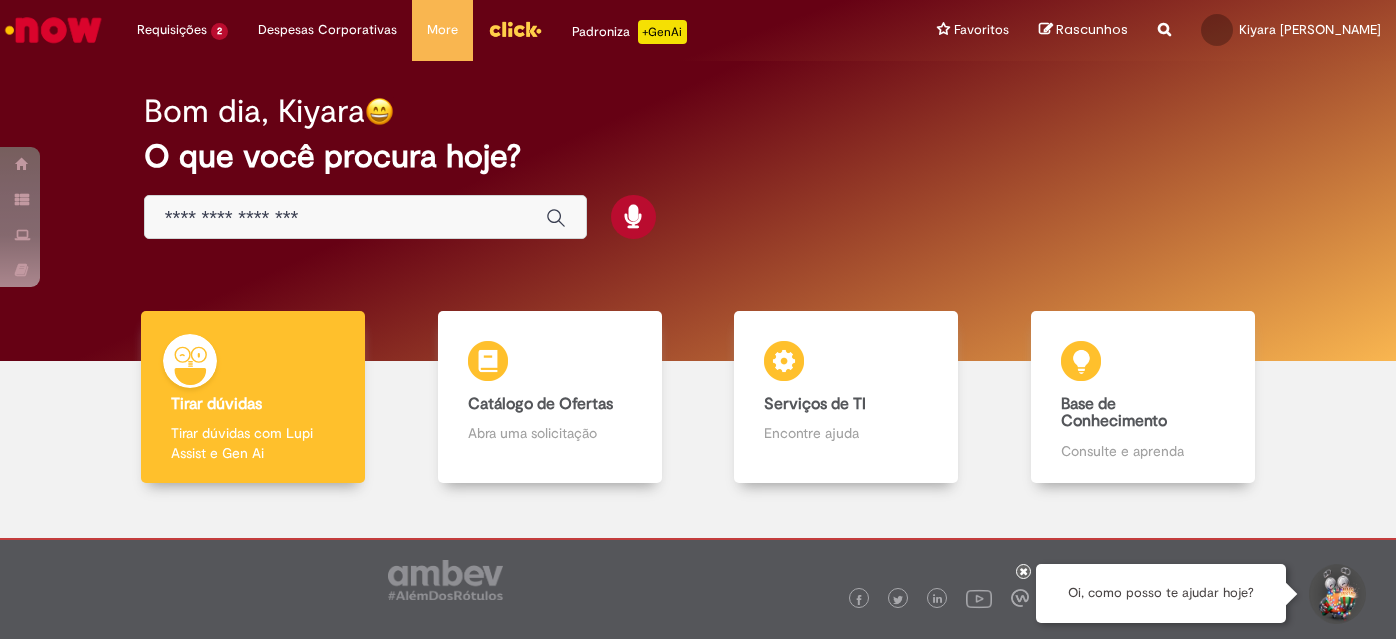 scroll, scrollTop: 0, scrollLeft: 0, axis: both 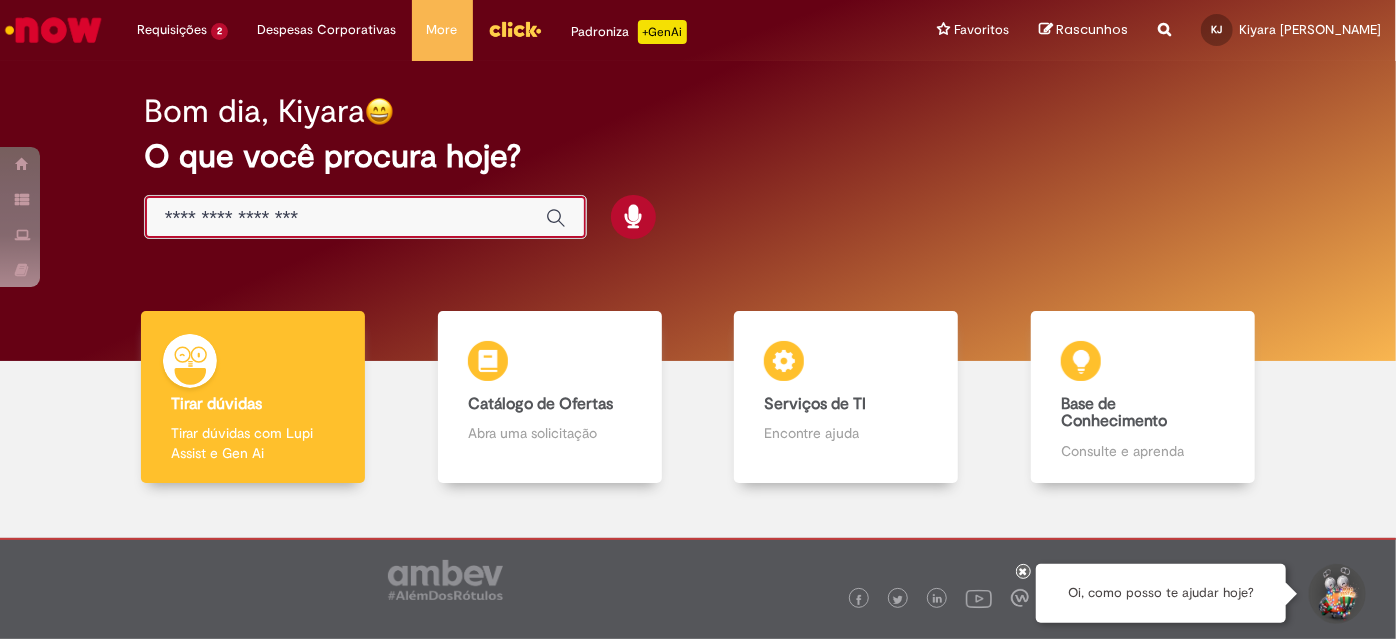 click at bounding box center (345, 218) 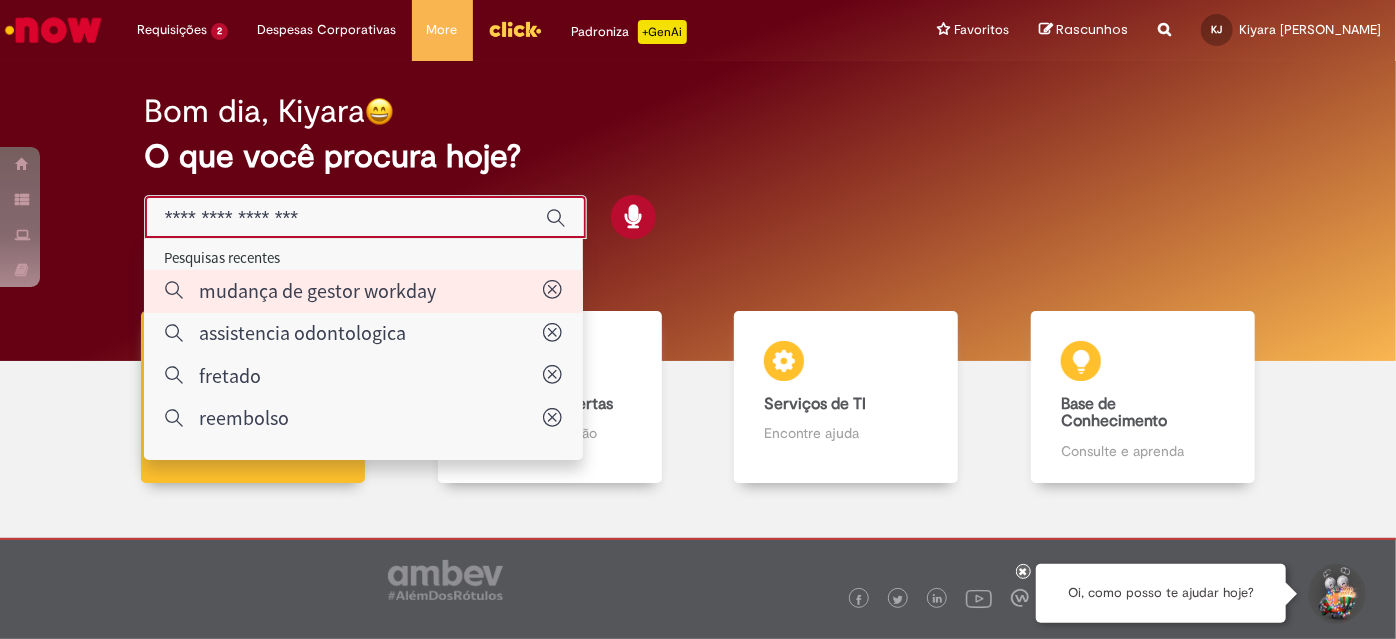 type on "**********" 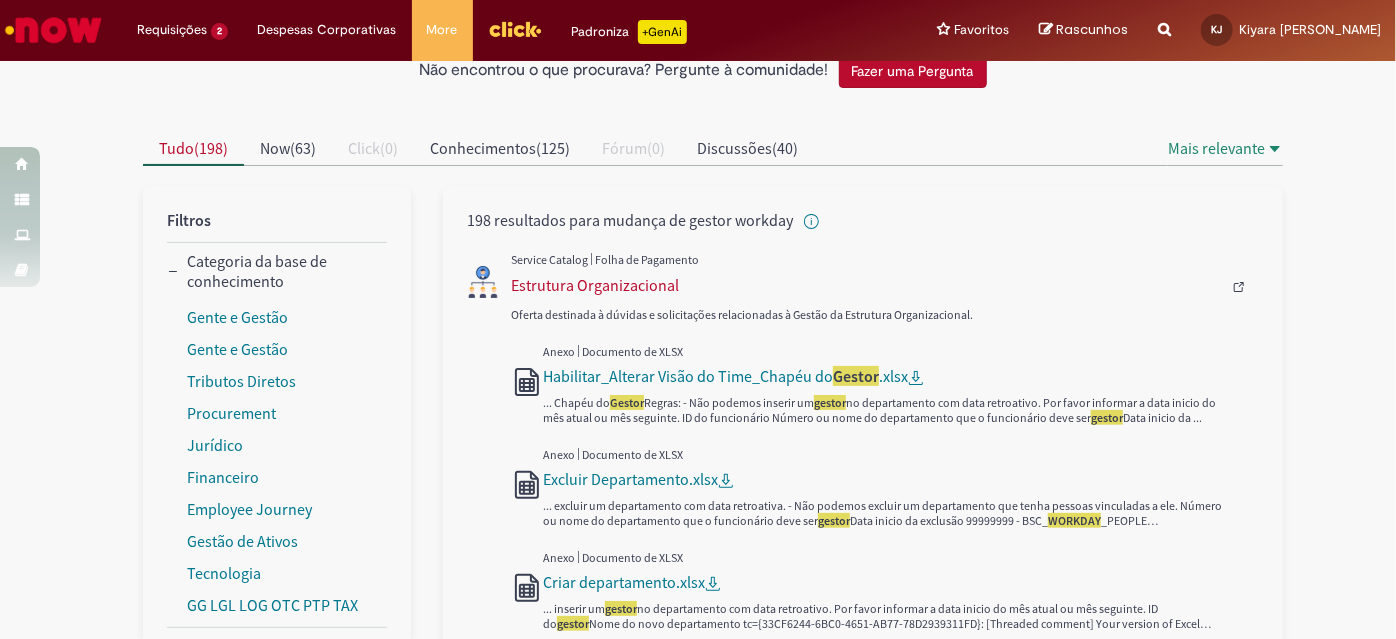 scroll, scrollTop: 144, scrollLeft: 0, axis: vertical 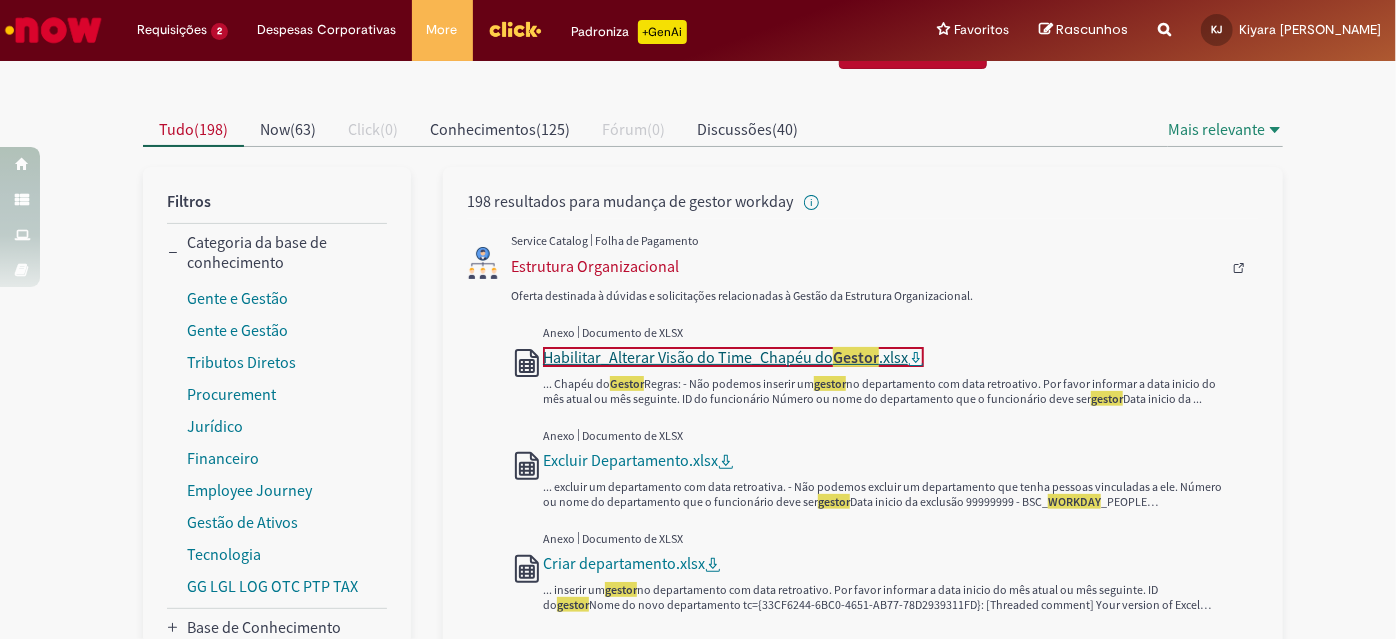 click on "Habilitar_Alterar Visão do Time_Chapéu do  Gestor .xlsx" at bounding box center [725, 357] 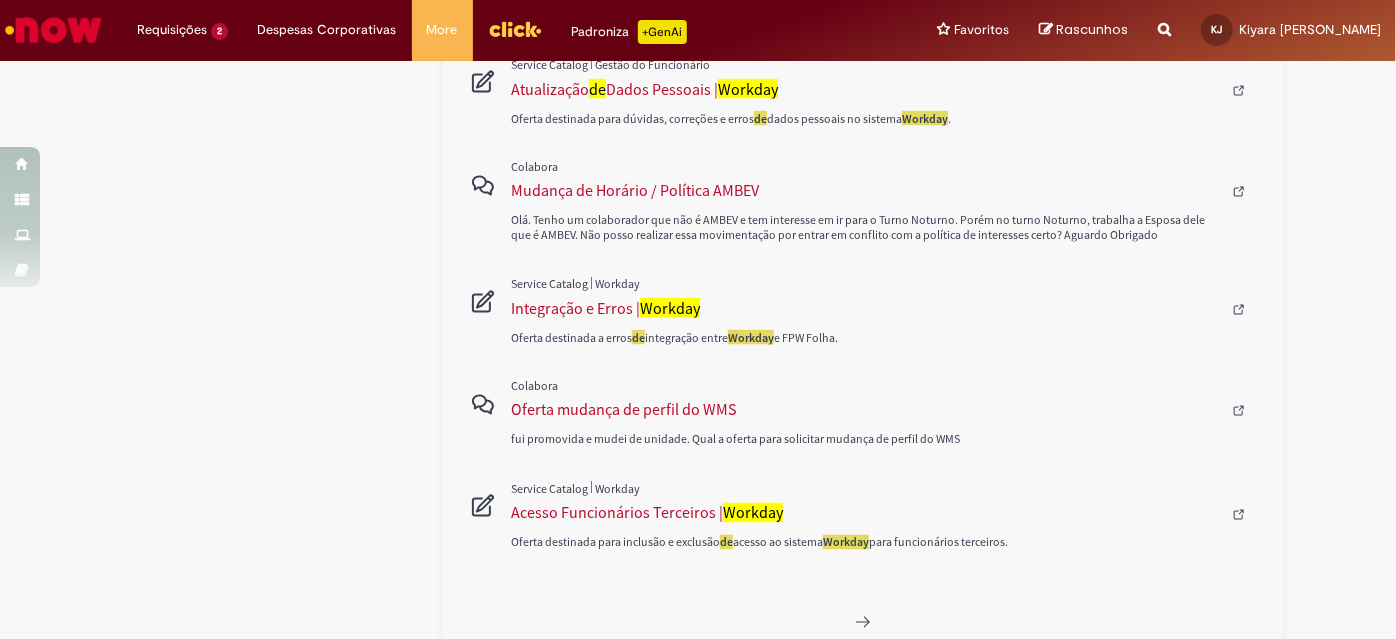 scroll, scrollTop: 1501, scrollLeft: 0, axis: vertical 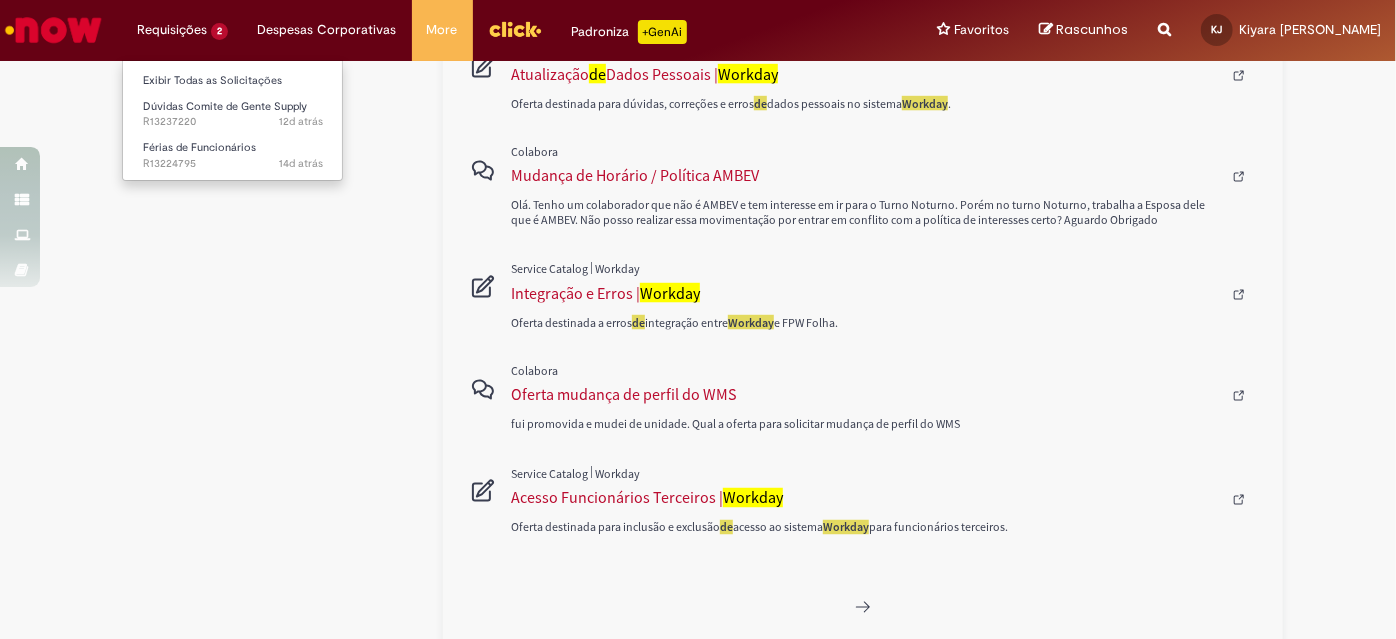 type 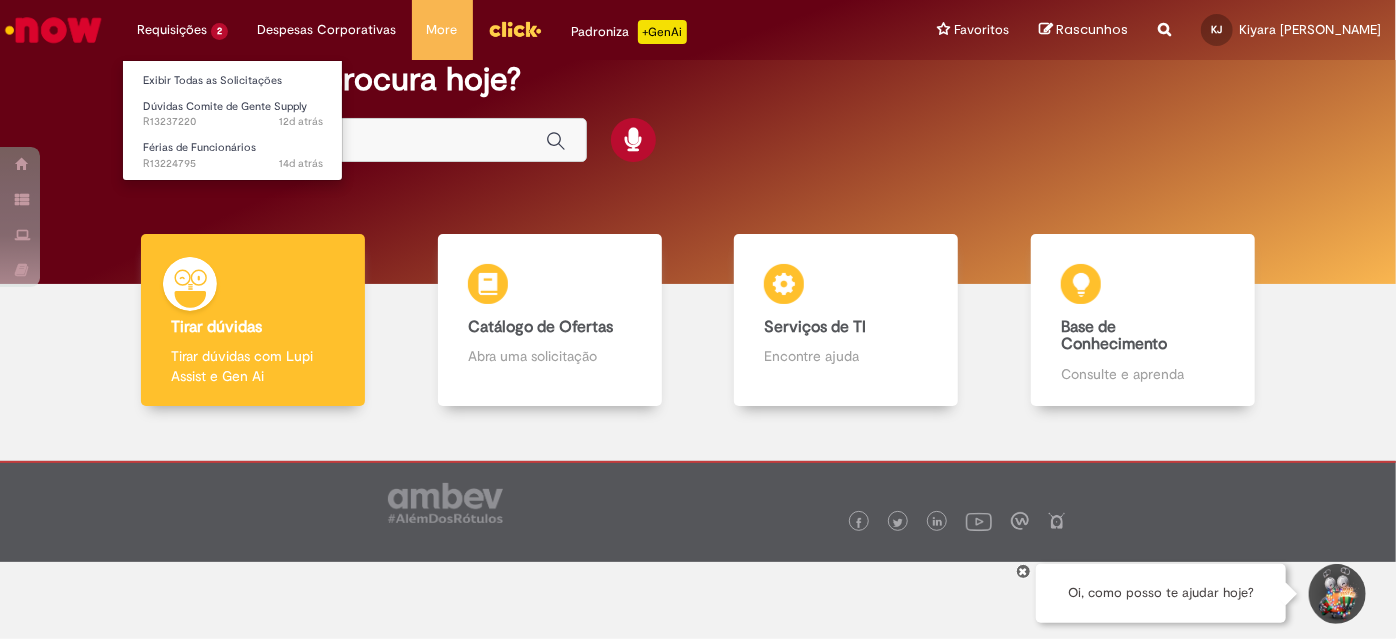 scroll, scrollTop: 0, scrollLeft: 0, axis: both 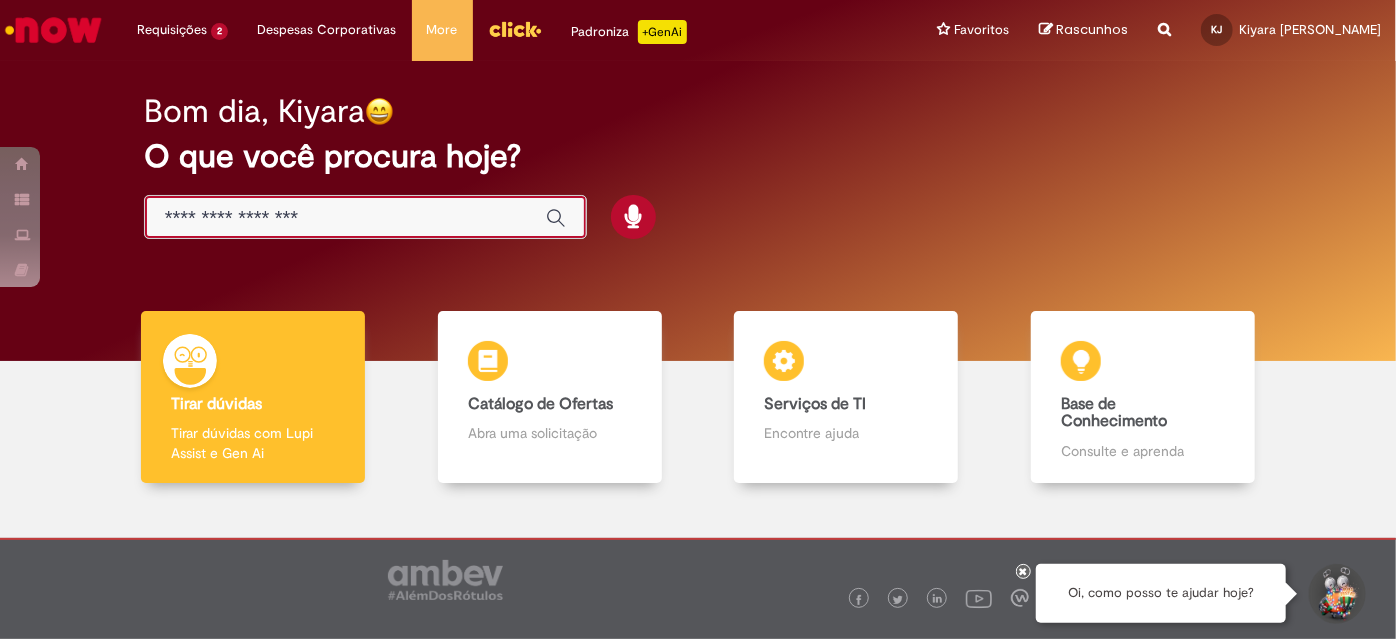 click at bounding box center [345, 218] 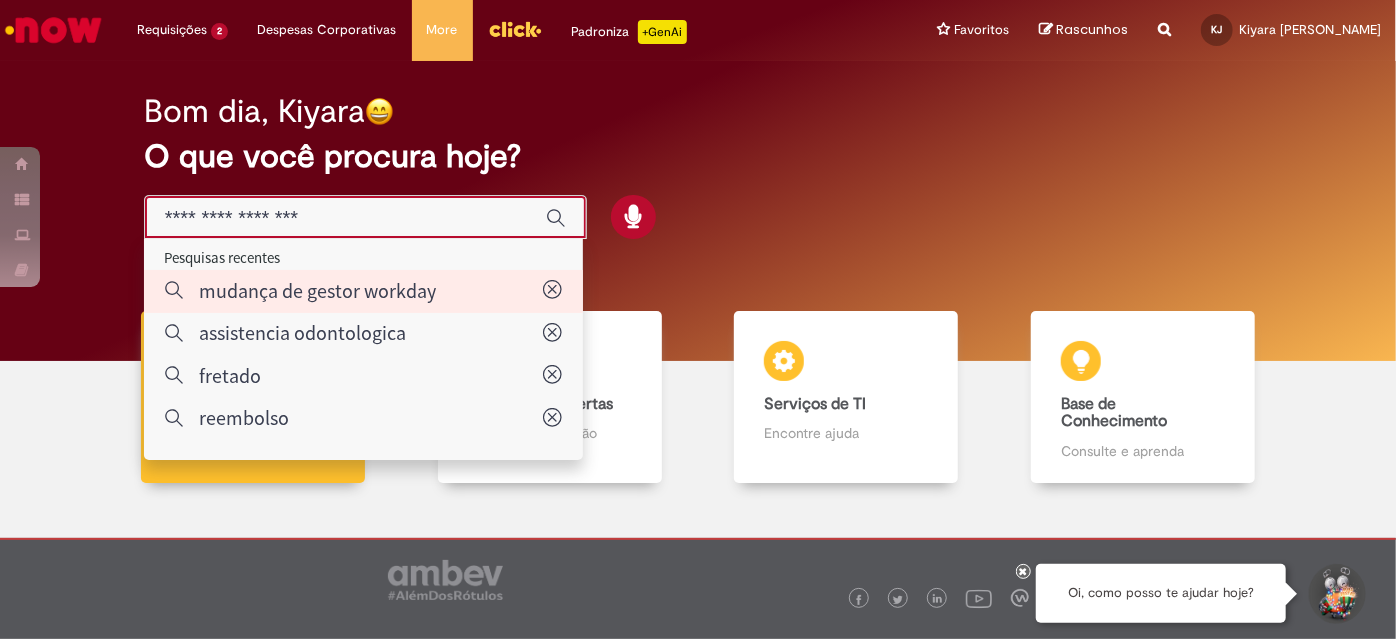type on "**********" 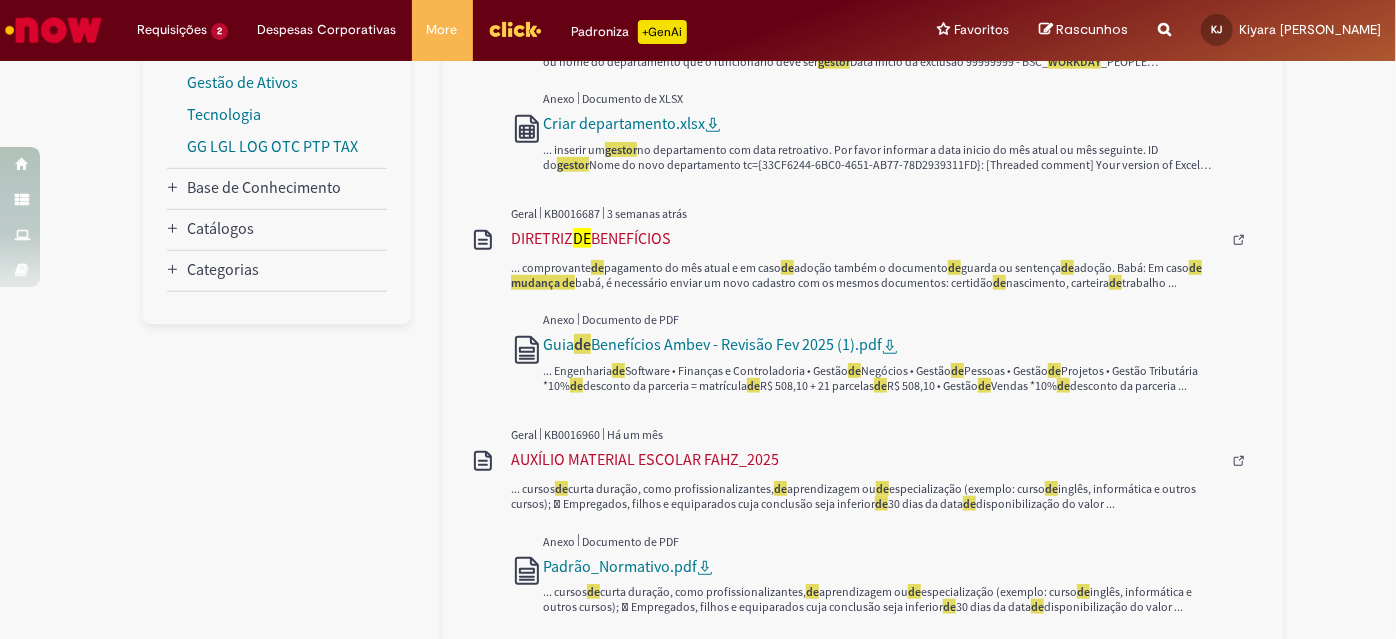 scroll, scrollTop: 586, scrollLeft: 0, axis: vertical 